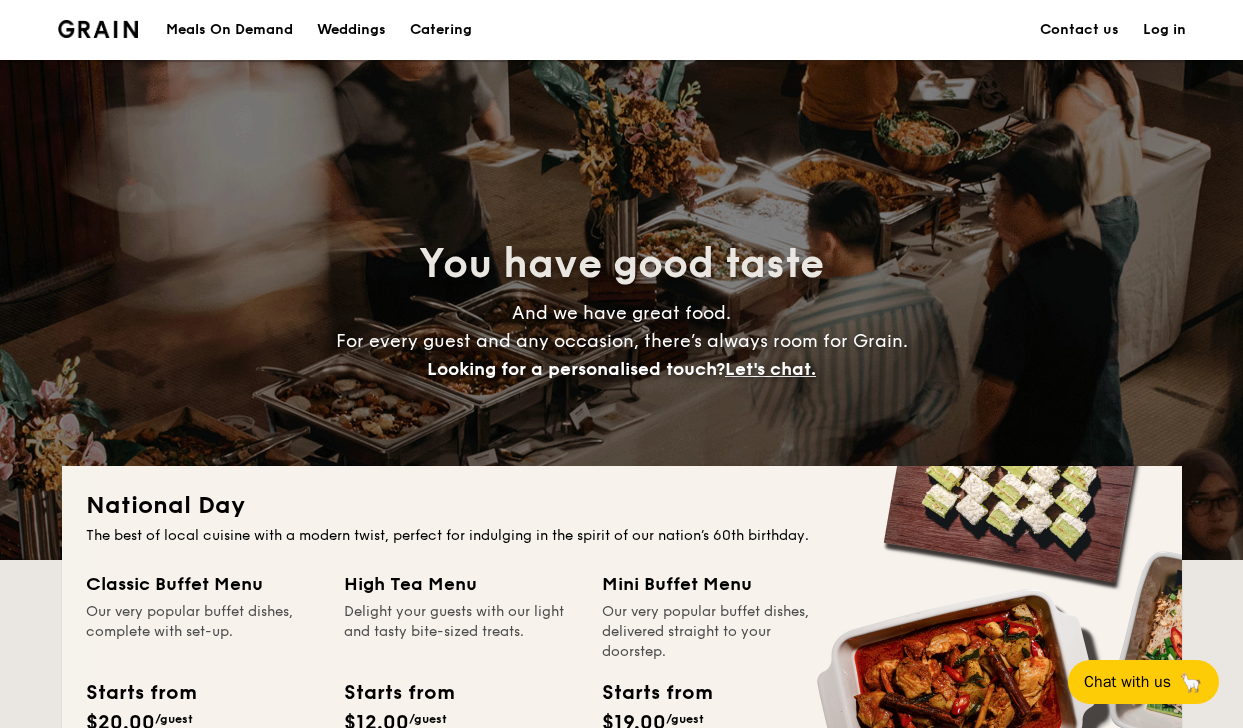 scroll, scrollTop: 0, scrollLeft: 0, axis: both 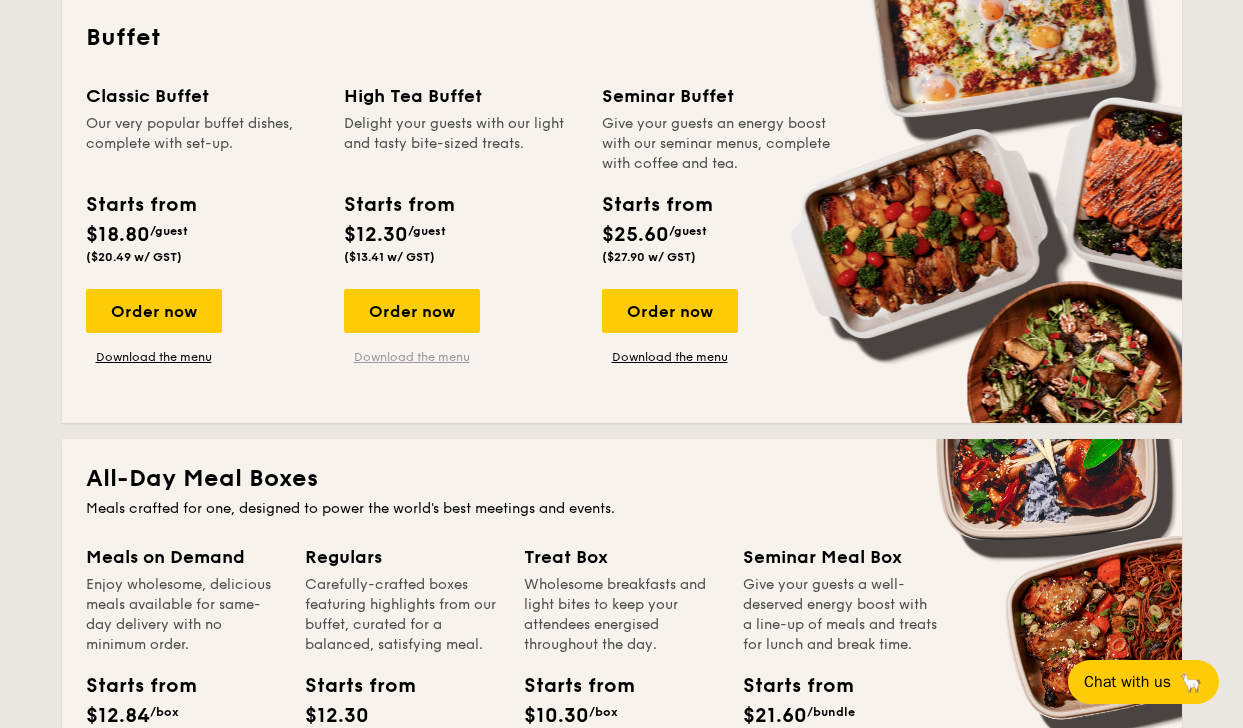 click on "Download the menu" at bounding box center [412, 357] 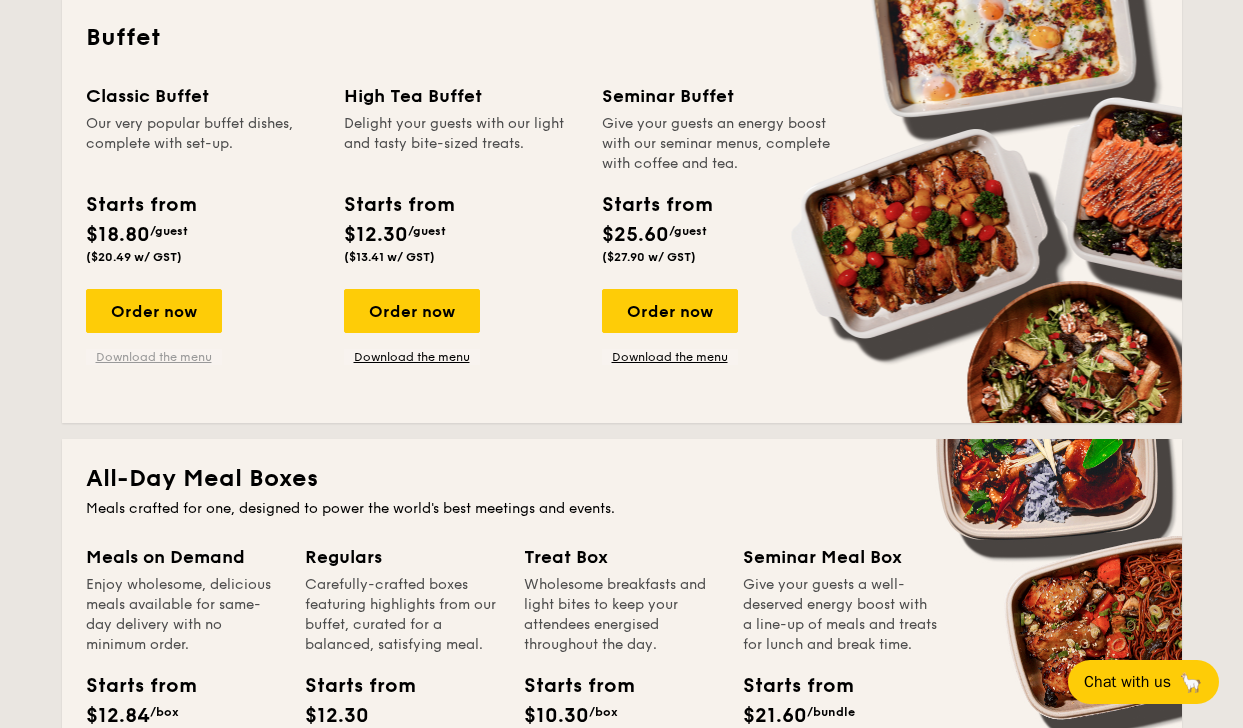 click on "Download the menu" at bounding box center (154, 357) 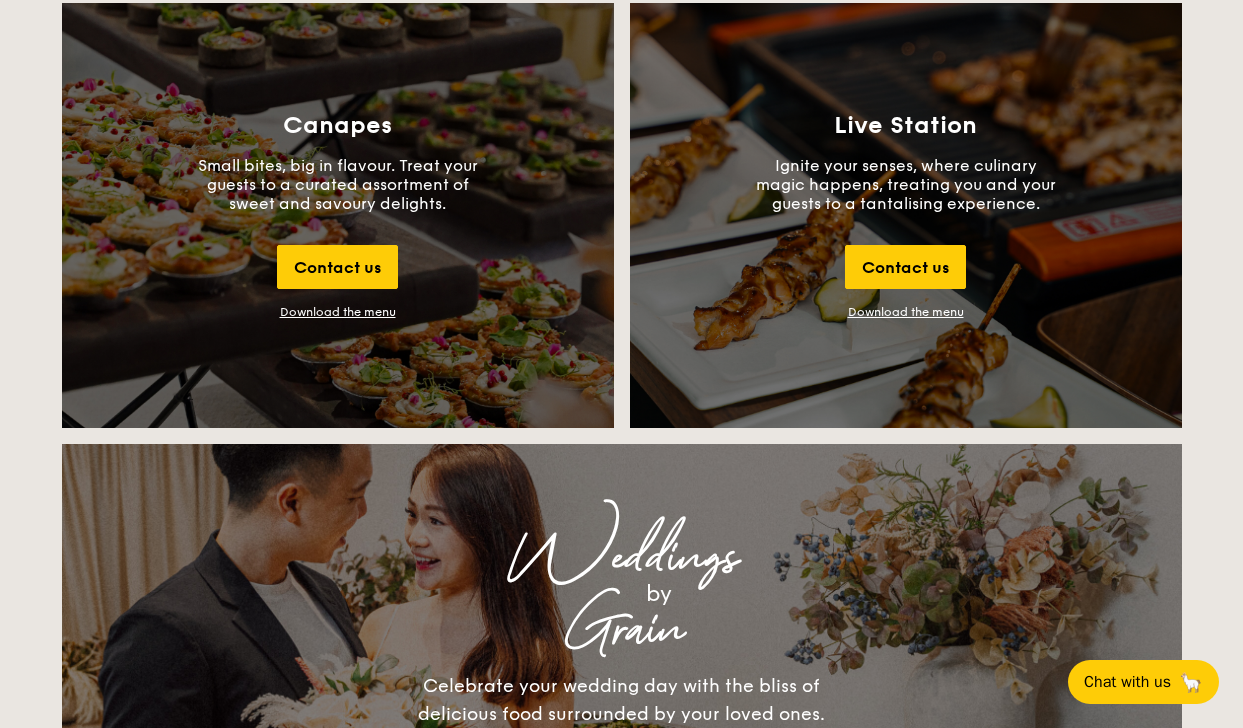 scroll, scrollTop: 2233, scrollLeft: 0, axis: vertical 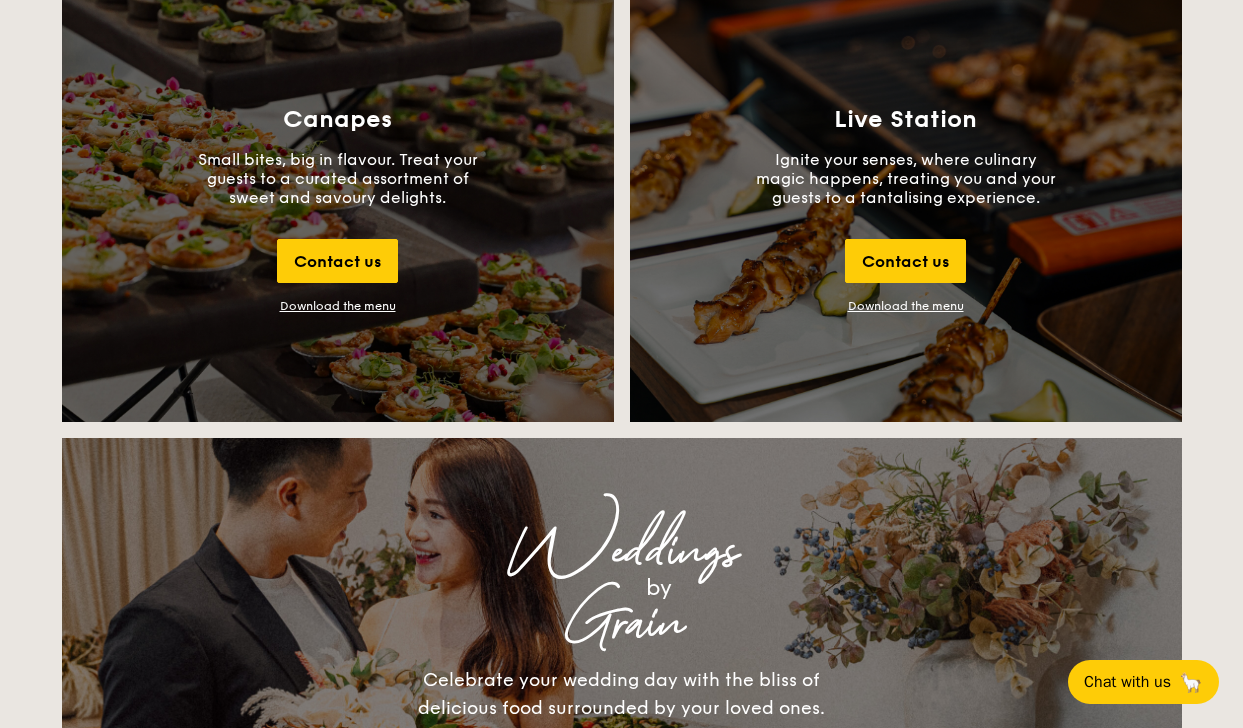 click on "Download the menu" at bounding box center [338, 306] 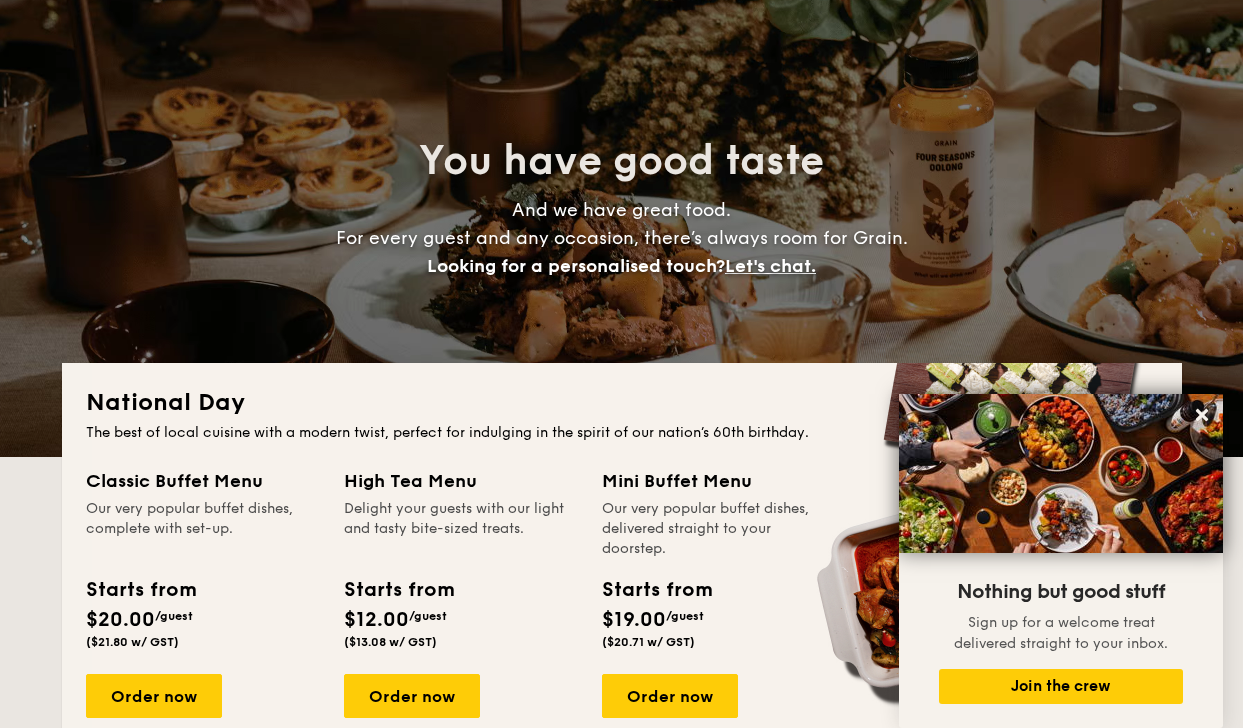 scroll, scrollTop: 0, scrollLeft: 0, axis: both 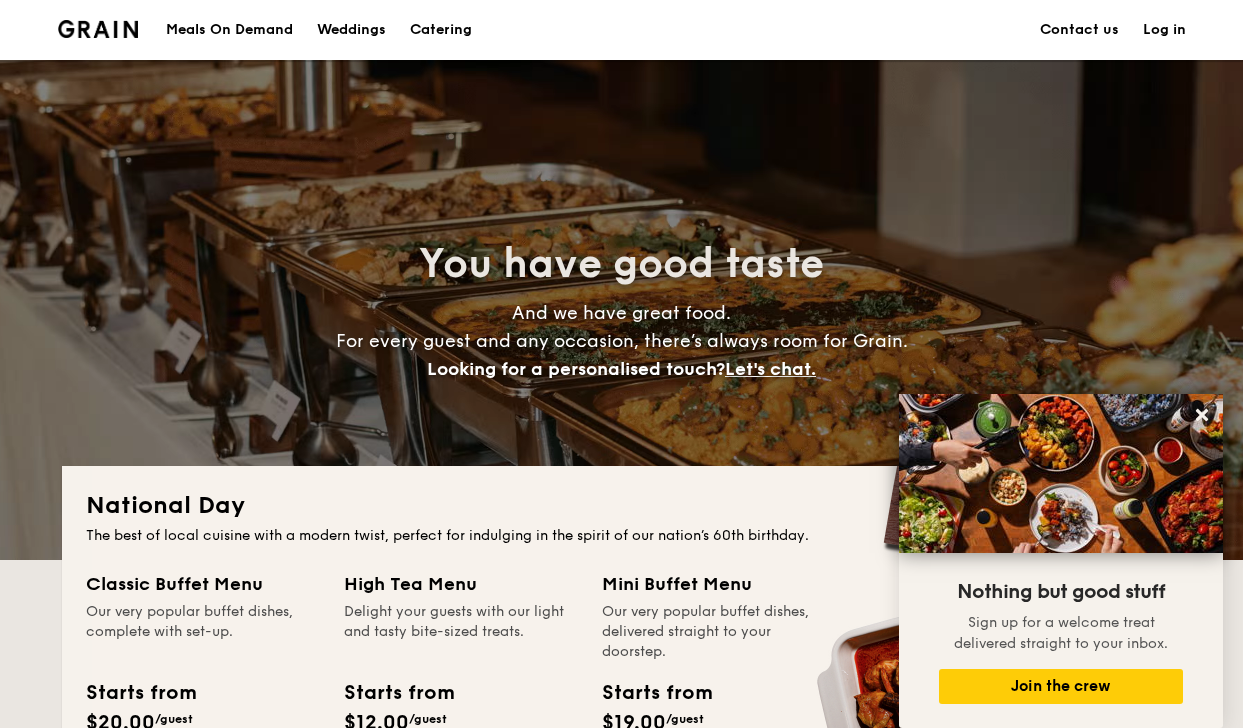 click on "Contact us" at bounding box center (1079, 30) 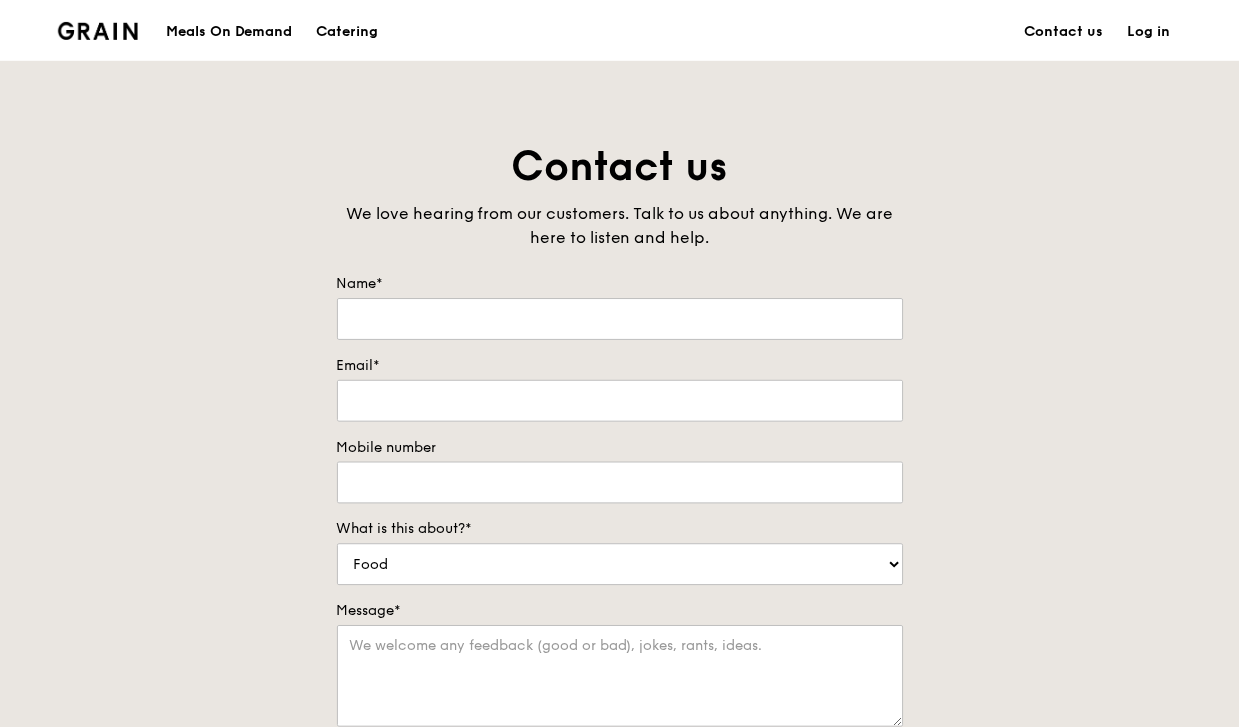 scroll, scrollTop: 0, scrollLeft: 0, axis: both 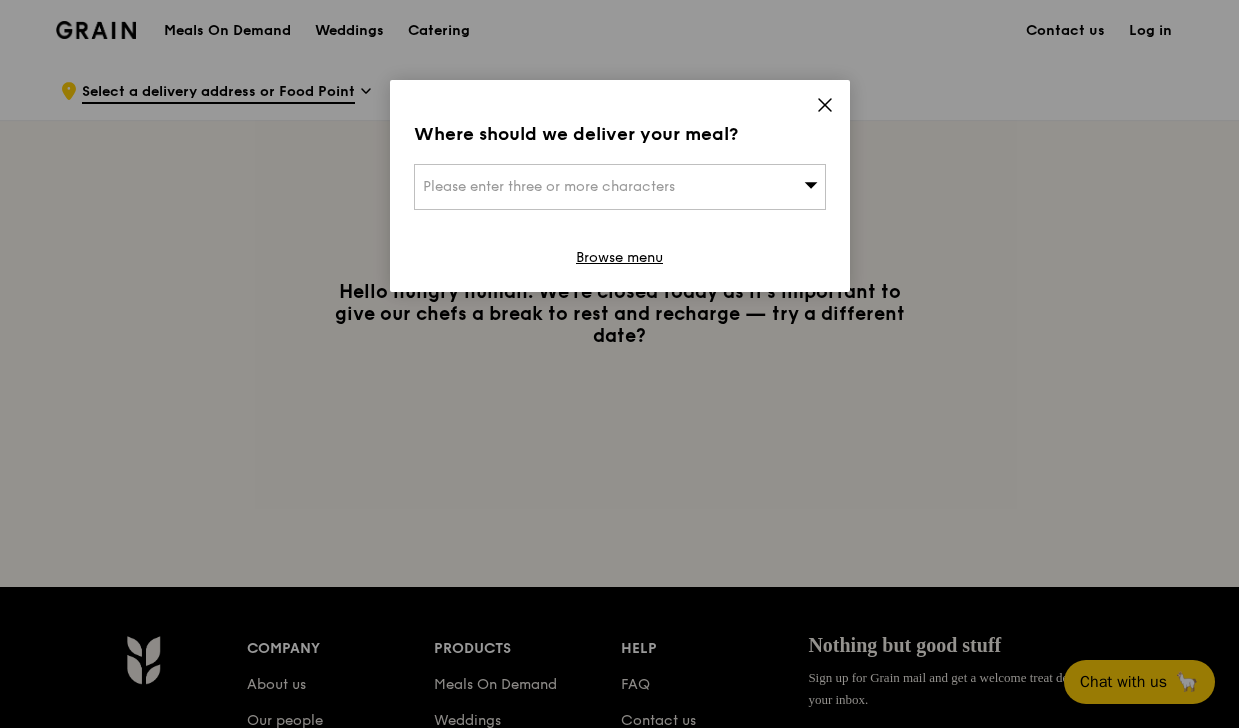 click on "Where should we deliver your meal?
Please enter three or more characters
Browse menu" at bounding box center [620, 186] 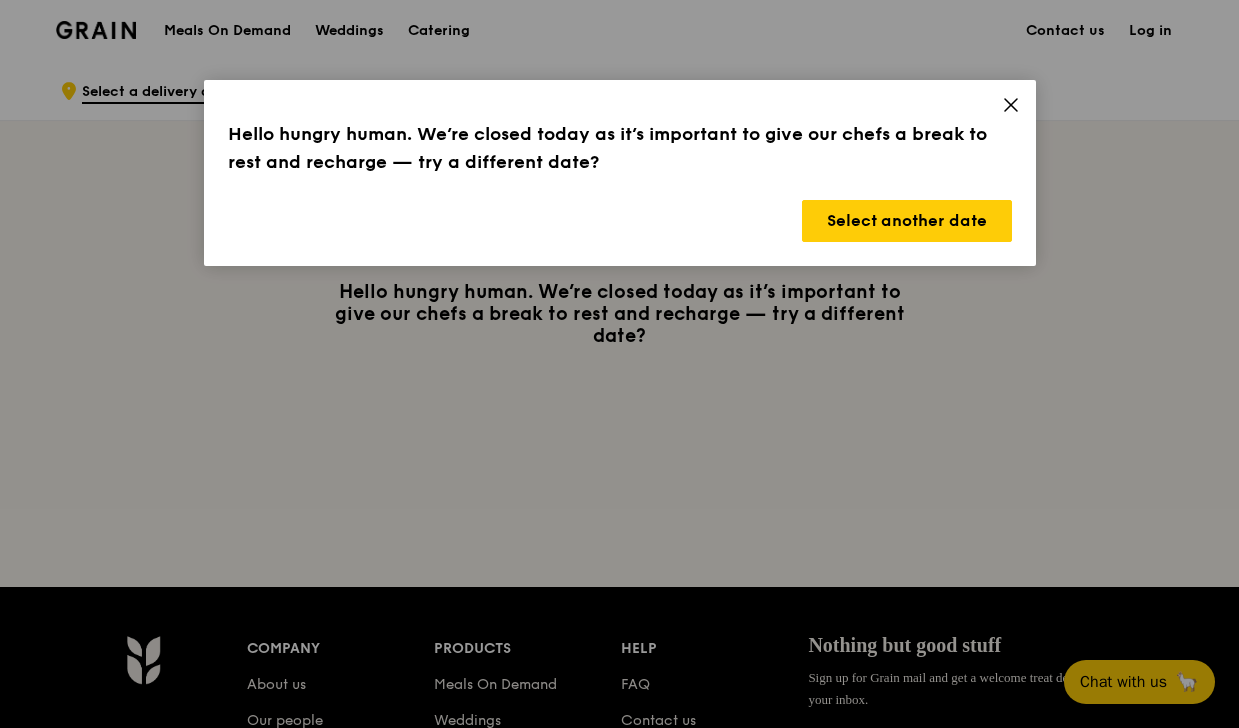 click 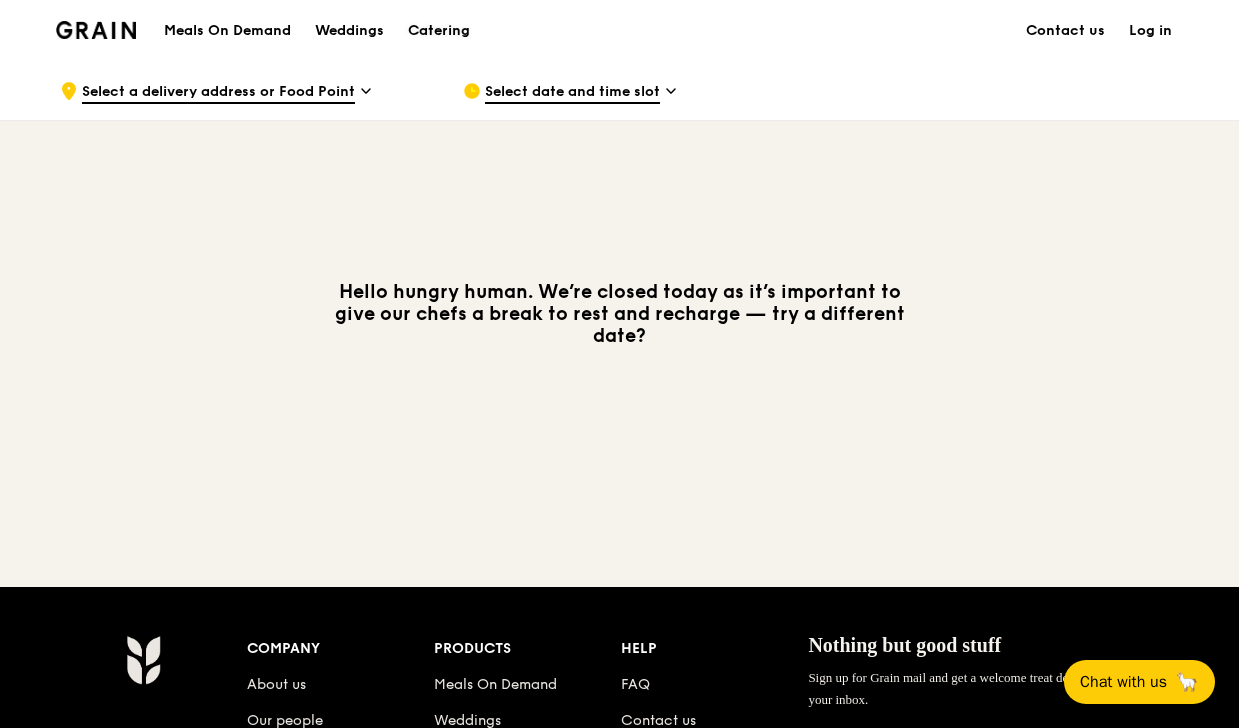 click on "Catering" at bounding box center [439, 31] 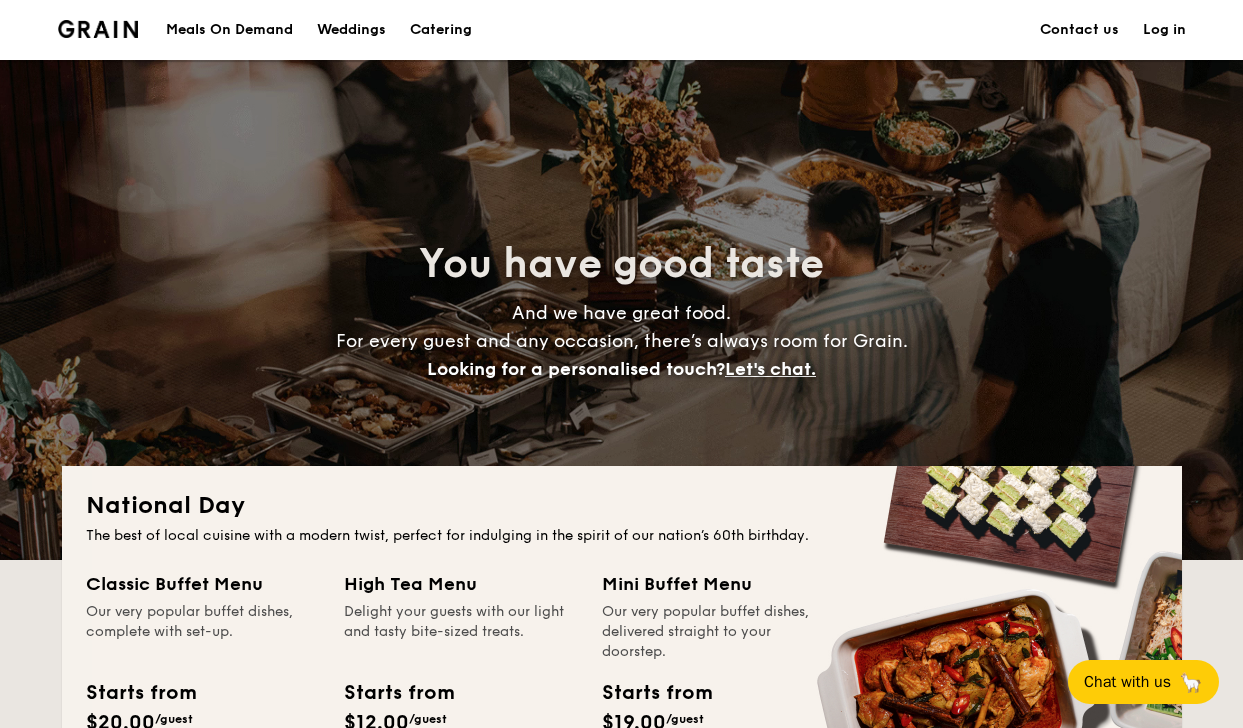 scroll, scrollTop: 0, scrollLeft: 0, axis: both 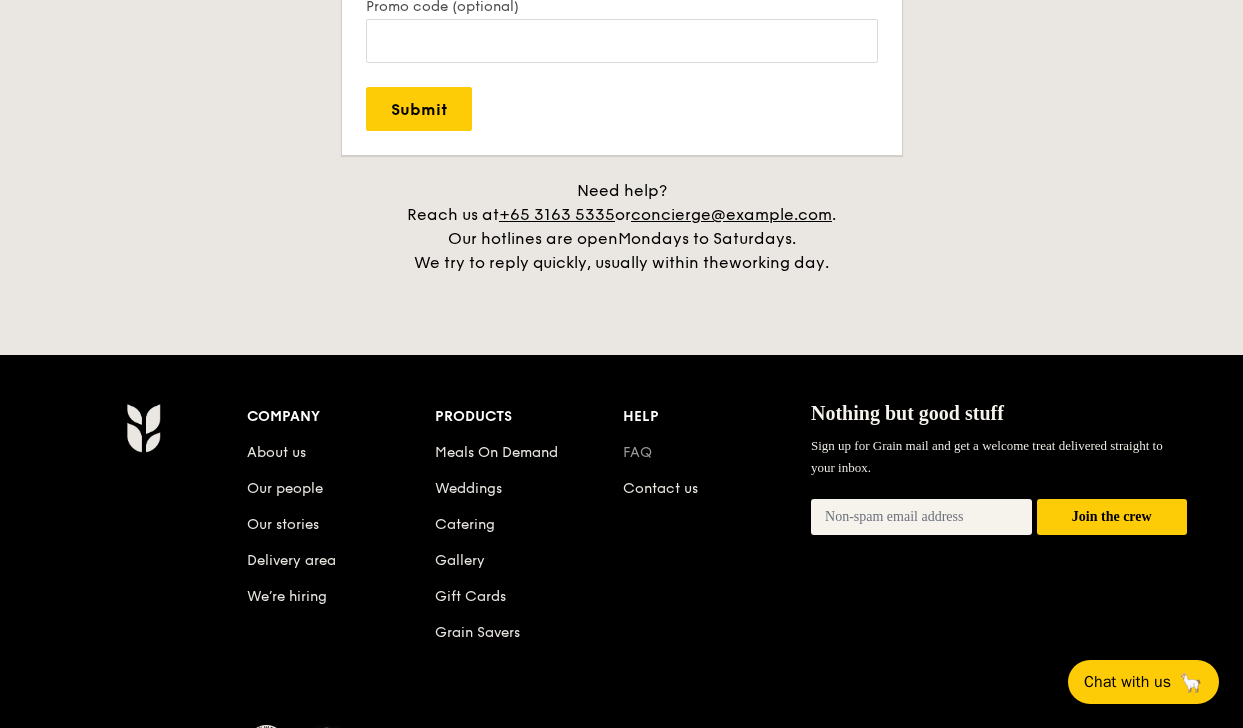 click on "FAQ" at bounding box center [637, 452] 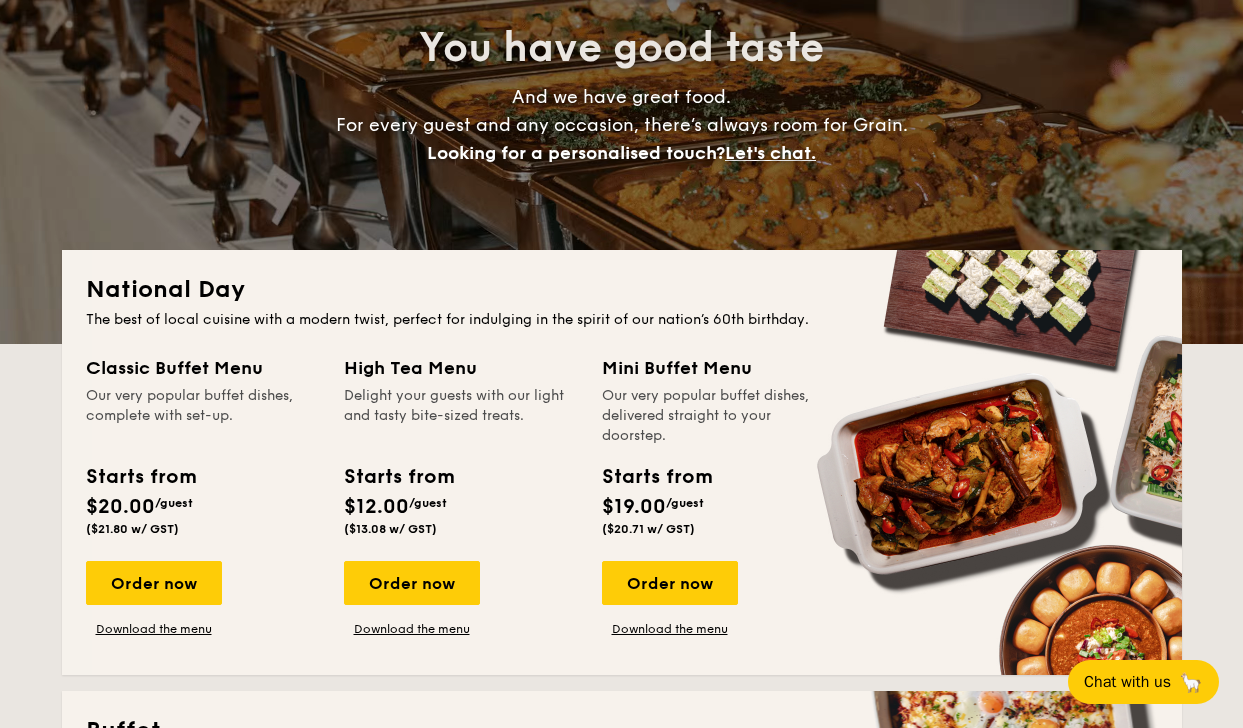 scroll, scrollTop: 0, scrollLeft: 0, axis: both 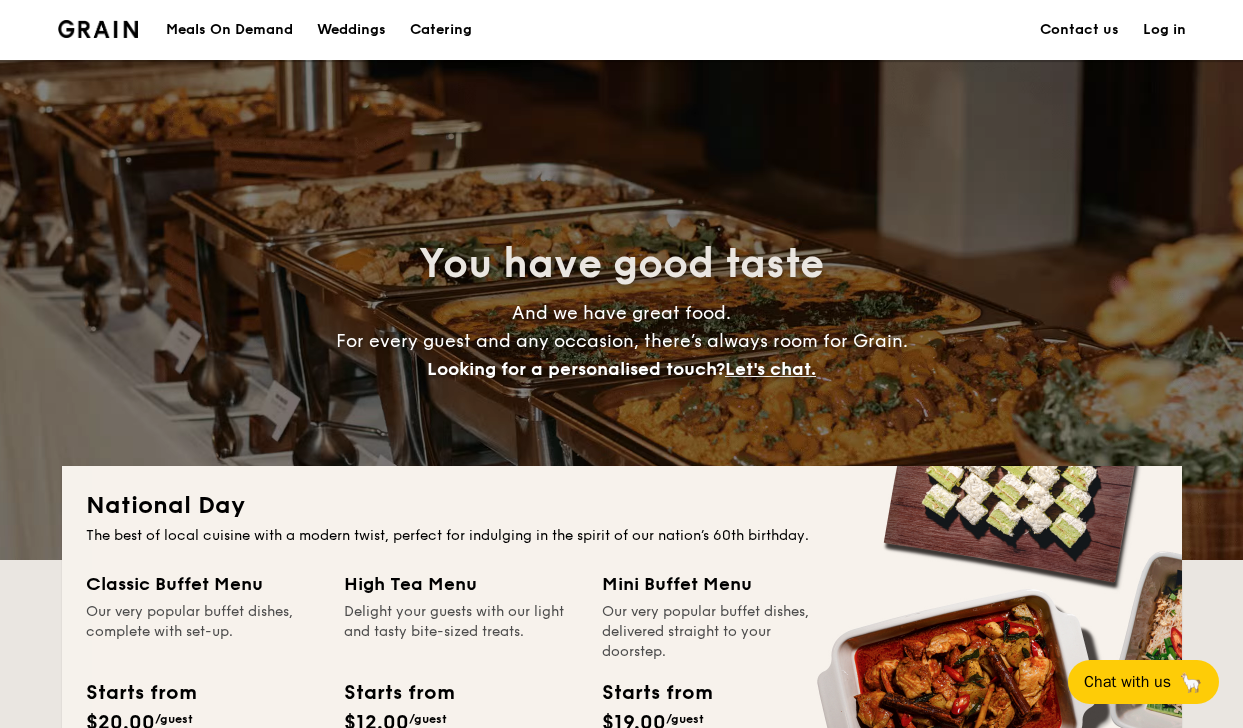 click on "Catering" at bounding box center [441, 30] 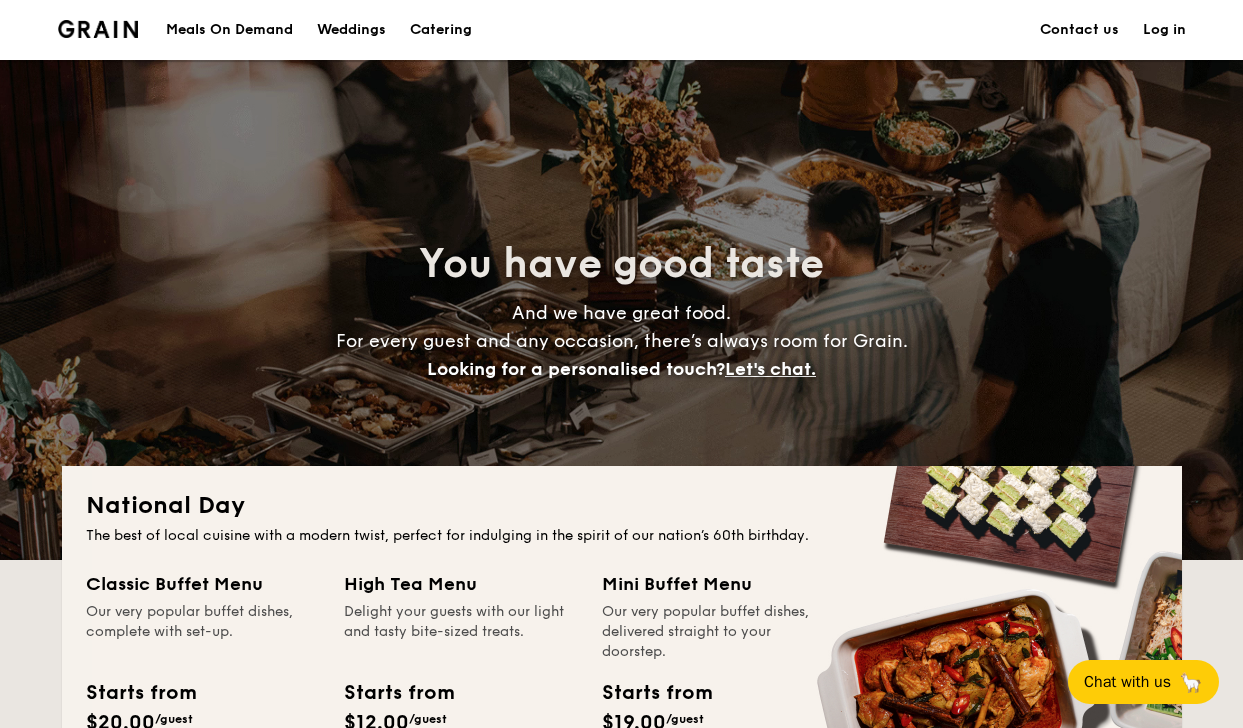 click on "Catering" at bounding box center [441, 30] 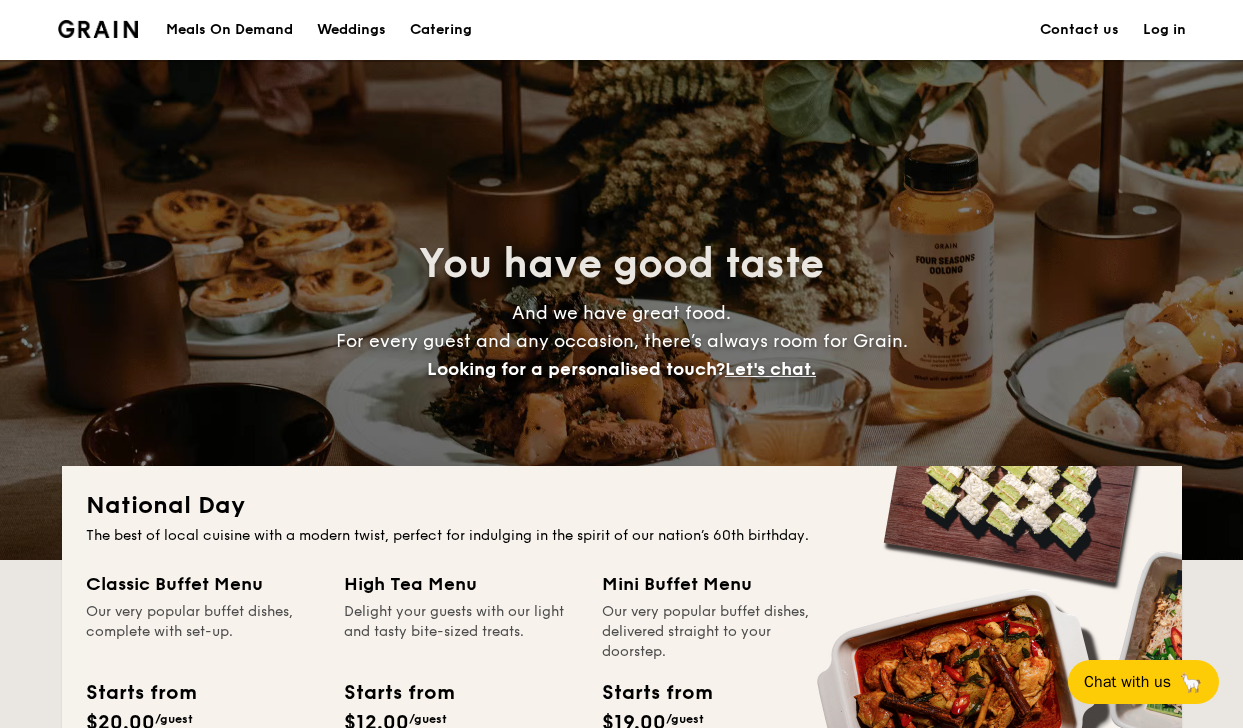 click at bounding box center [106, 30] 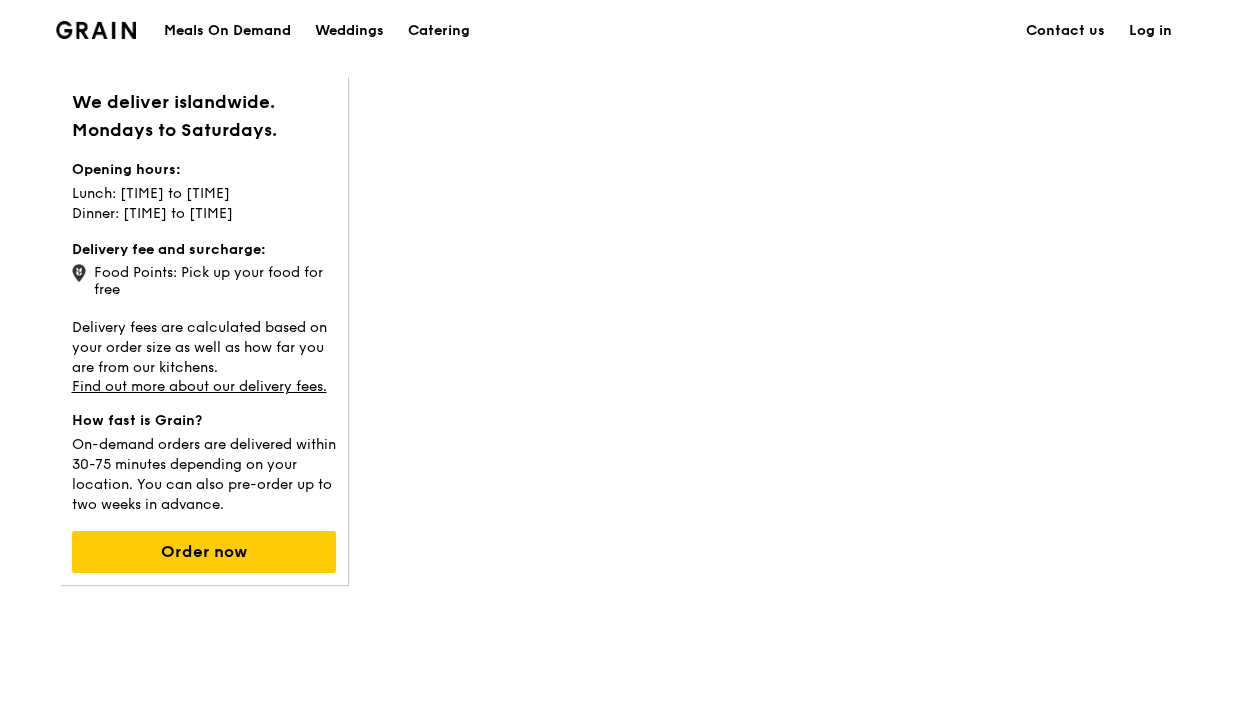scroll, scrollTop: 0, scrollLeft: 0, axis: both 